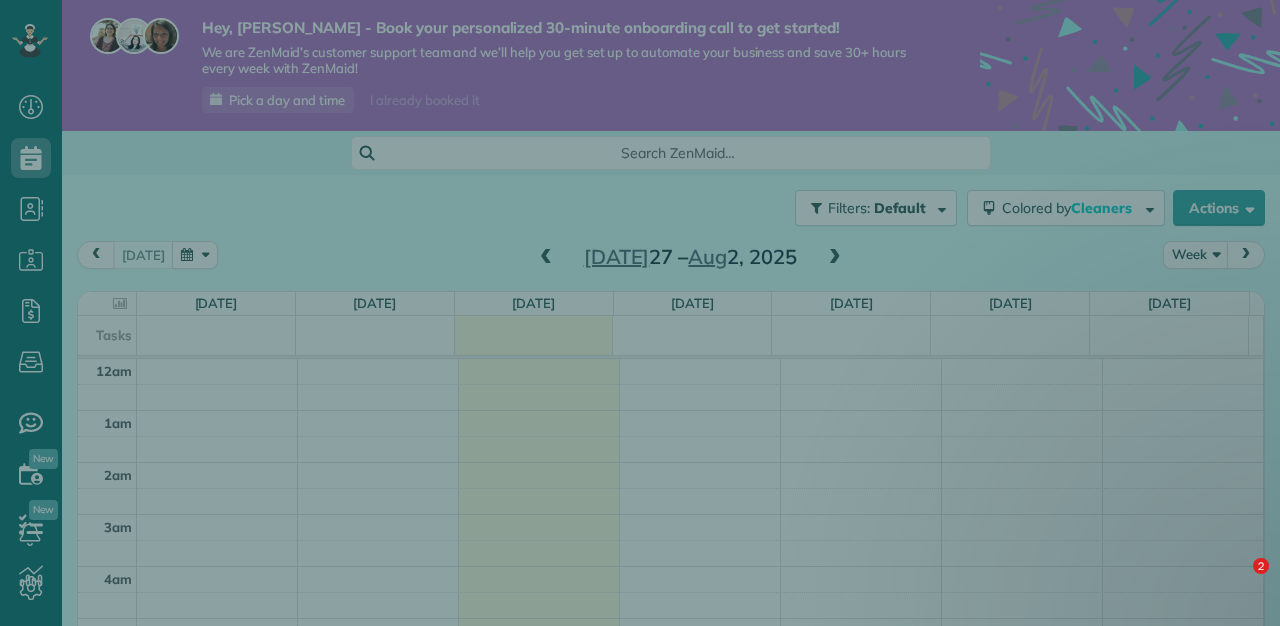 scroll, scrollTop: 0, scrollLeft: 0, axis: both 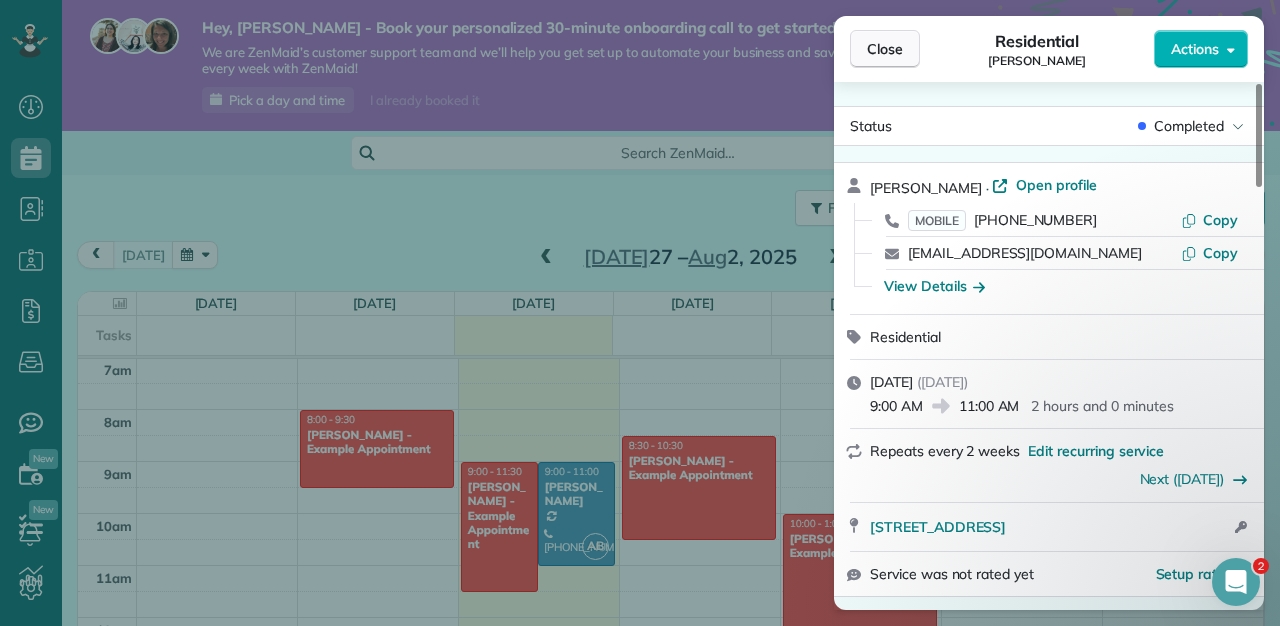 click on "Close" at bounding box center (885, 49) 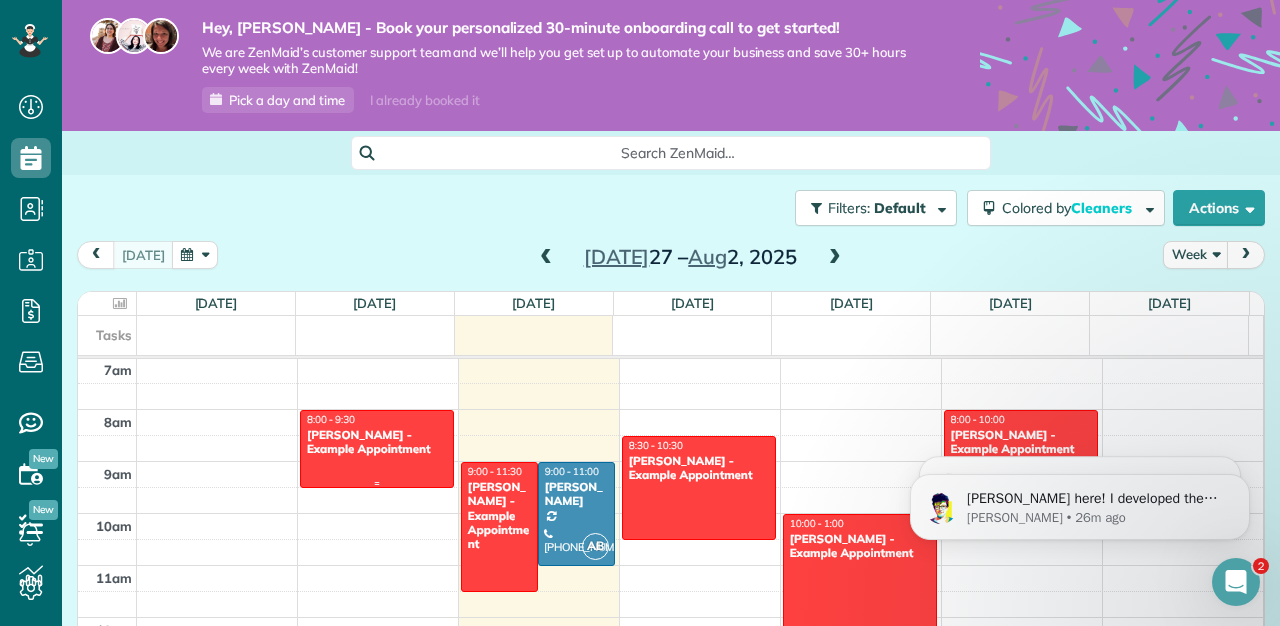 click on "8:00 - 9:30" at bounding box center (377, 419) 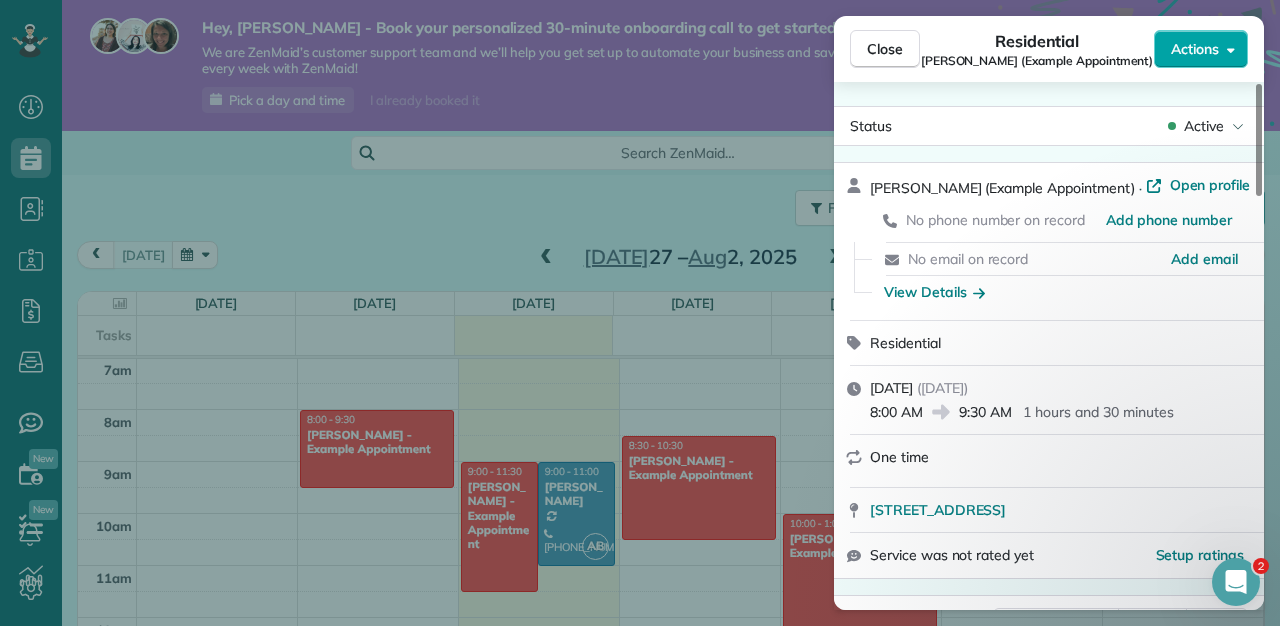 click on "Actions" at bounding box center (1195, 49) 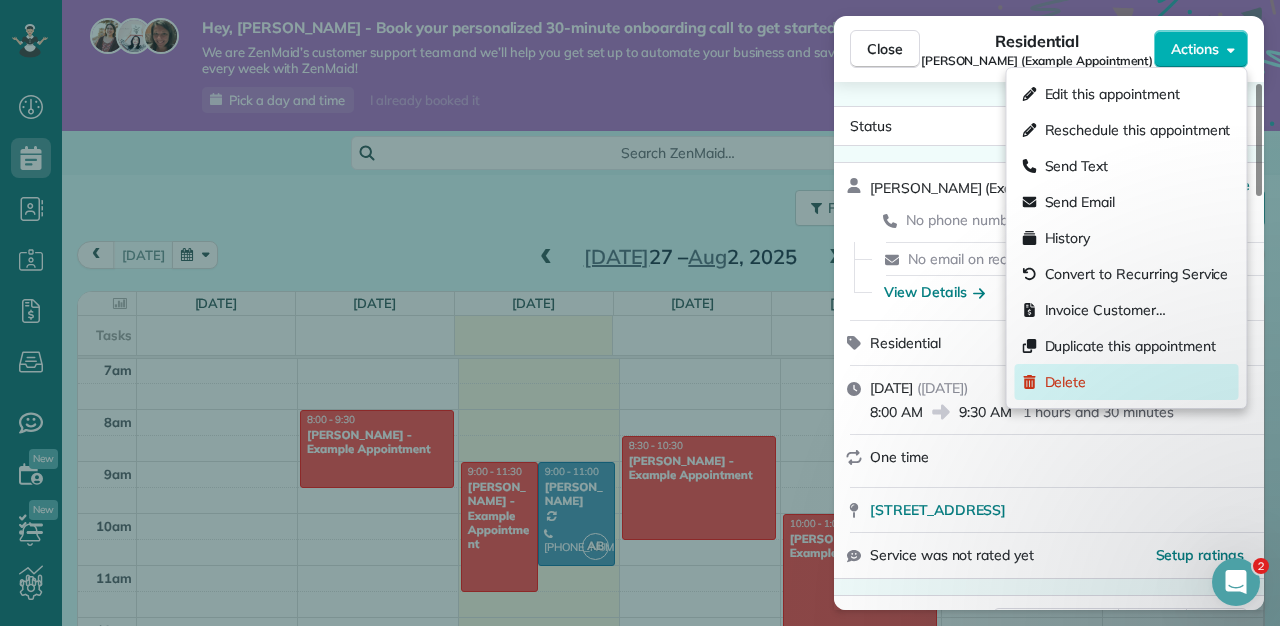 click on "Delete" at bounding box center (1127, 382) 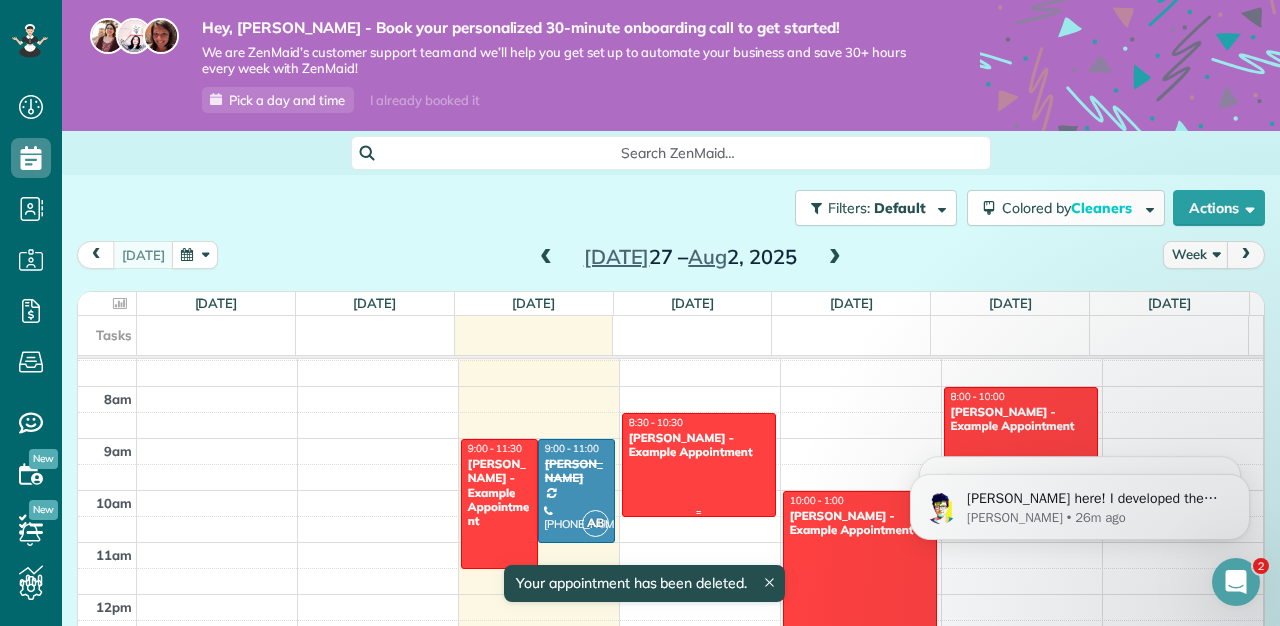 scroll, scrollTop: 387, scrollLeft: 0, axis: vertical 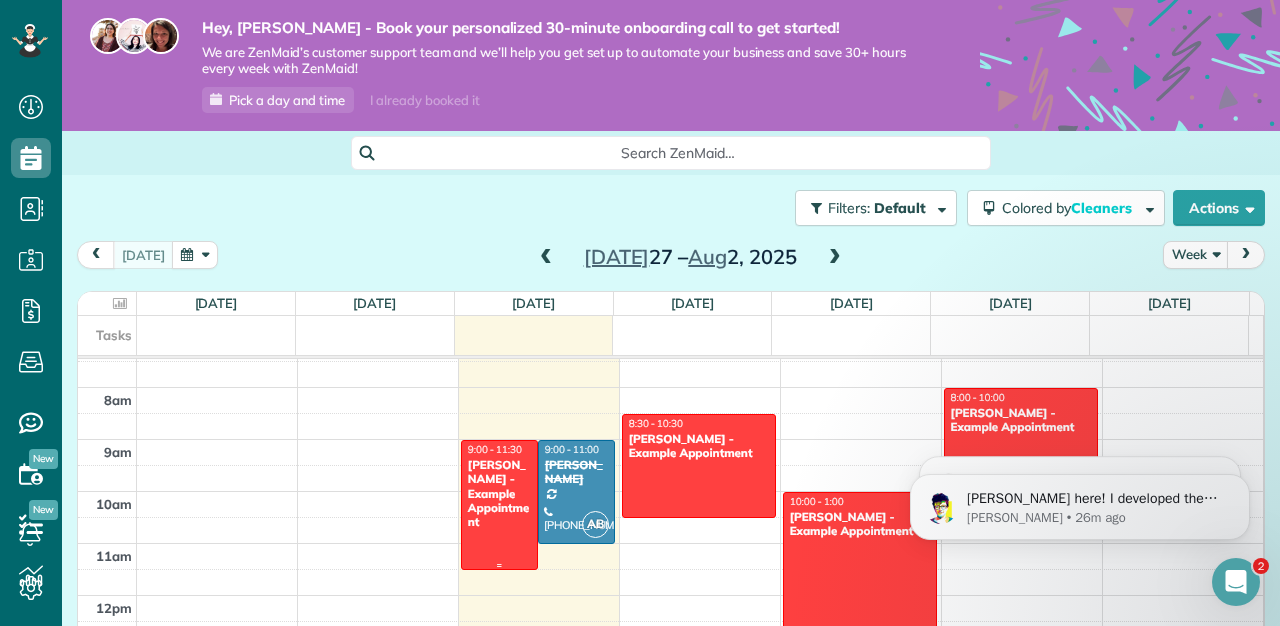 click on "9:00 - 11:30" at bounding box center (495, 449) 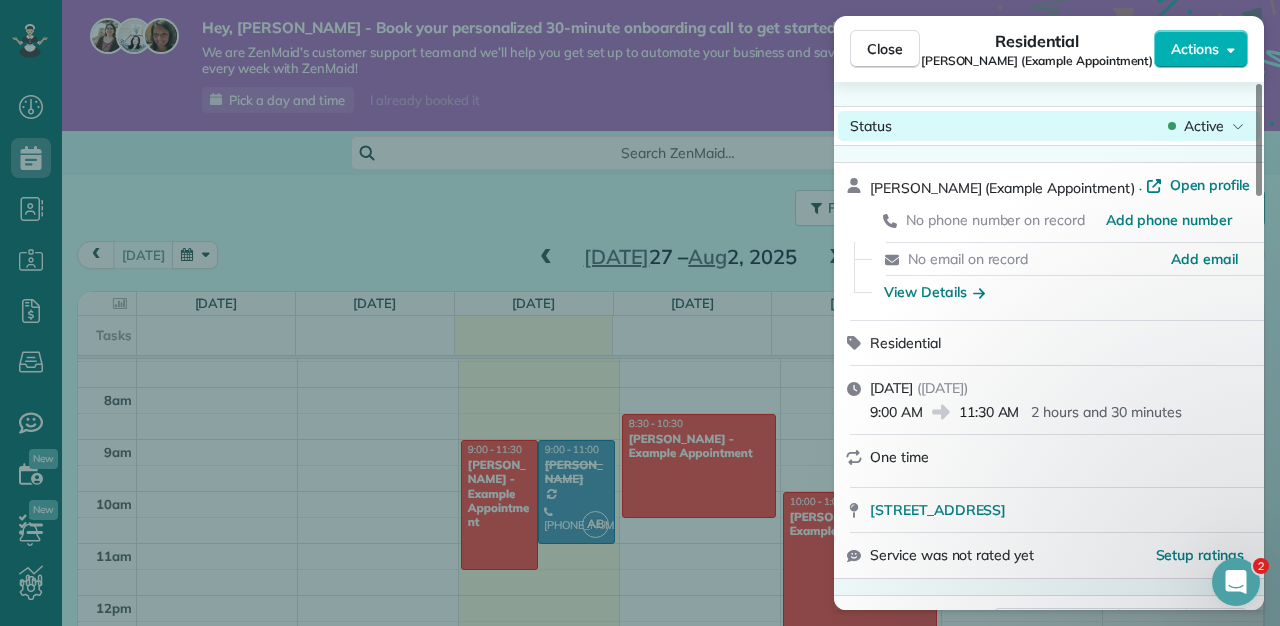 click on "Active" at bounding box center (1206, 126) 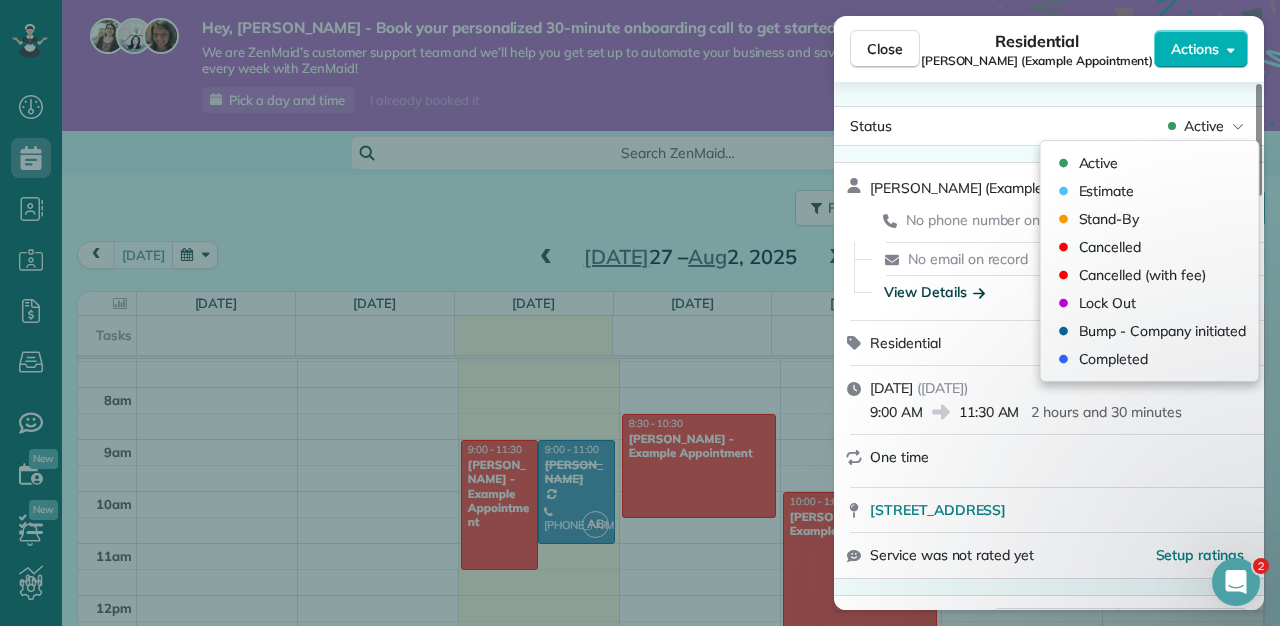 click on "View Details" at bounding box center (934, 292) 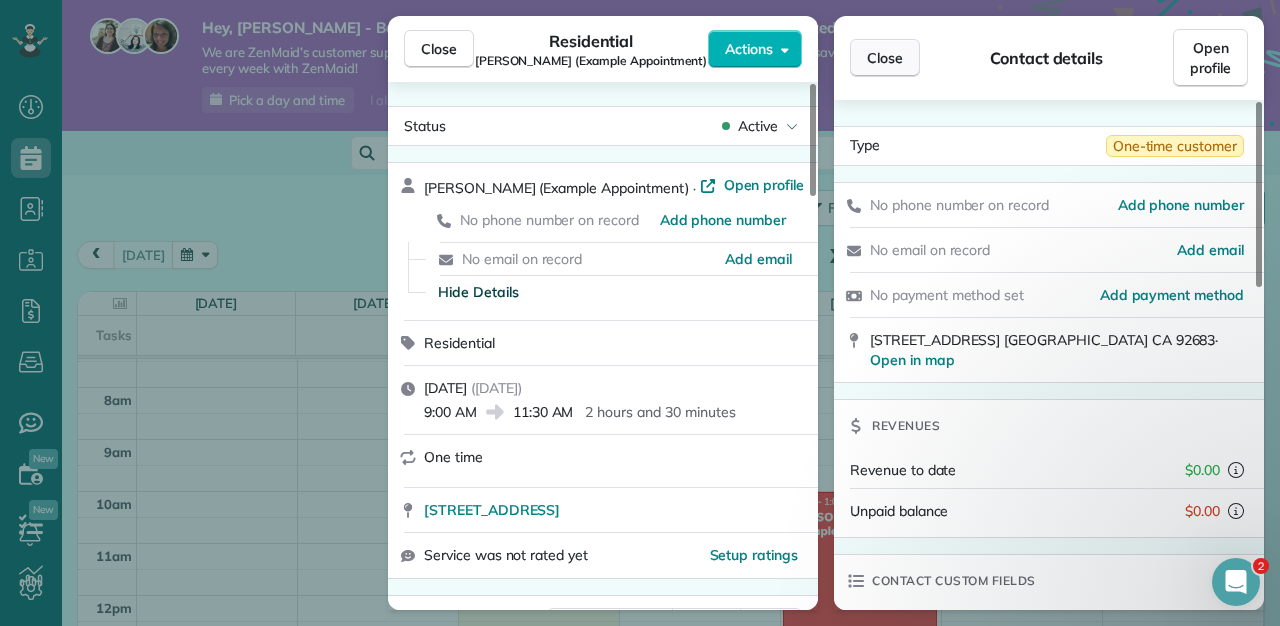 click on "Close" at bounding box center [885, 58] 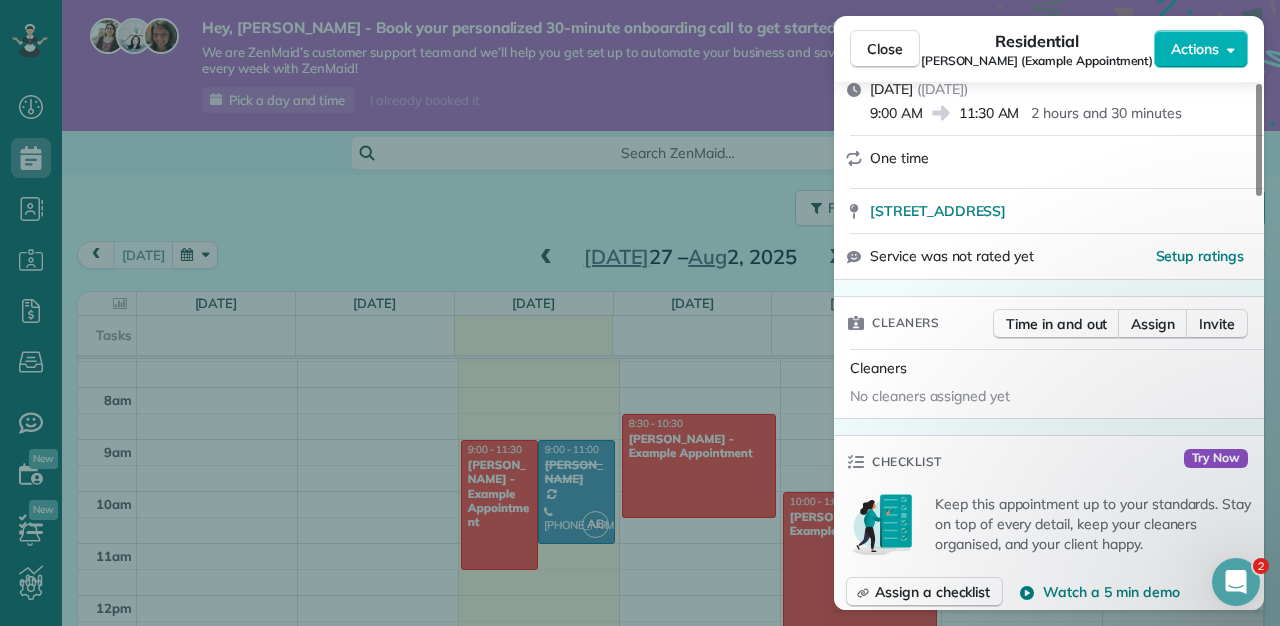 scroll, scrollTop: 0, scrollLeft: 0, axis: both 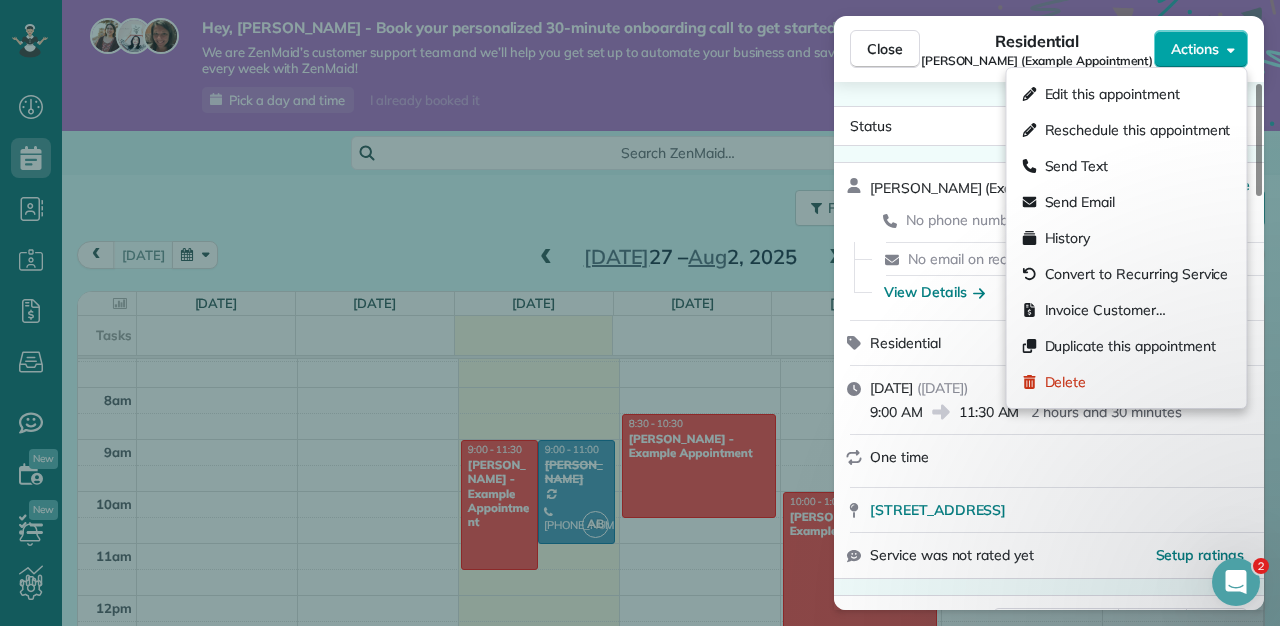 click 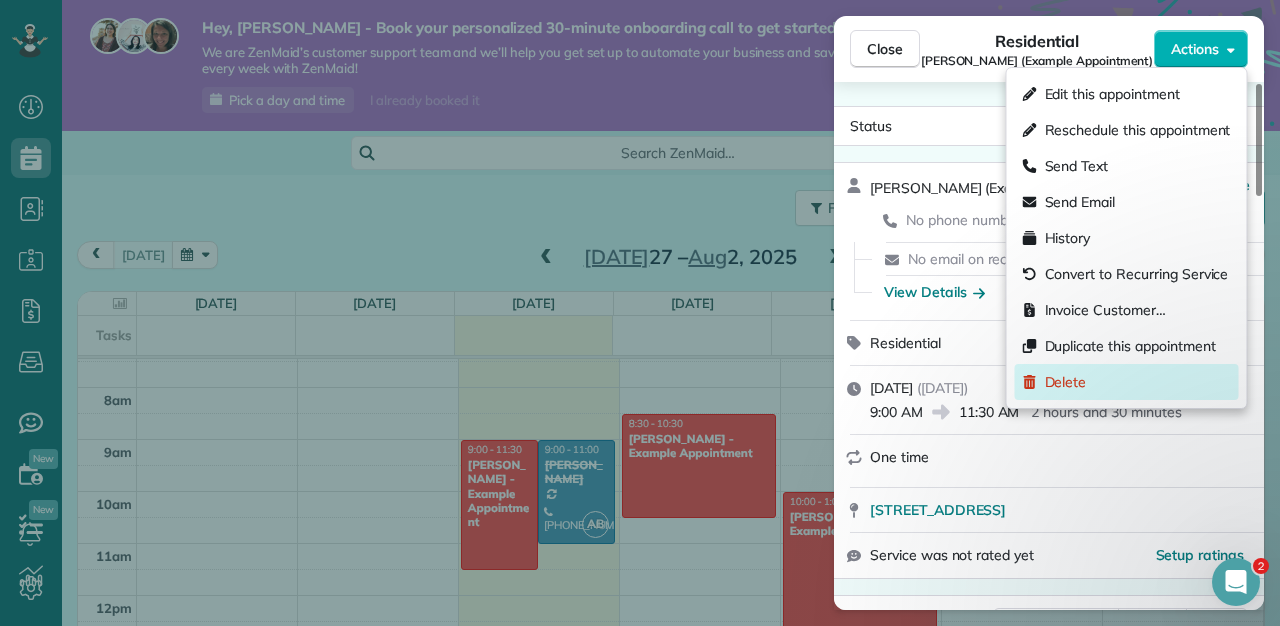 click on "Delete" at bounding box center (1066, 382) 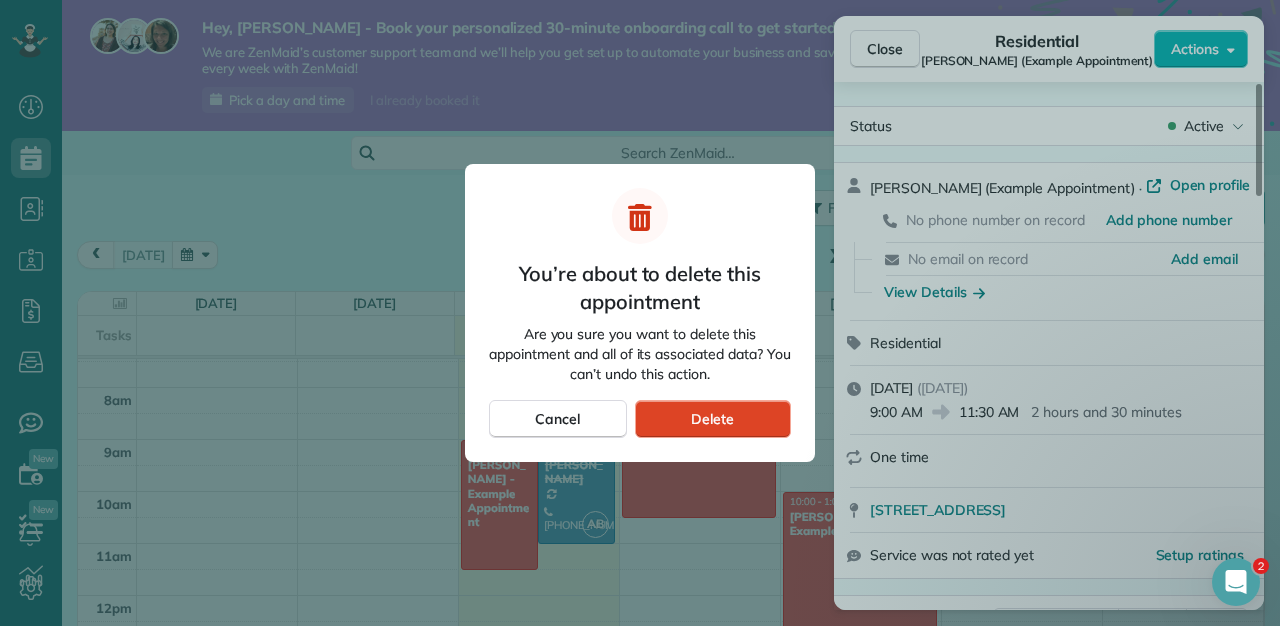 click on "Delete" at bounding box center [712, 419] 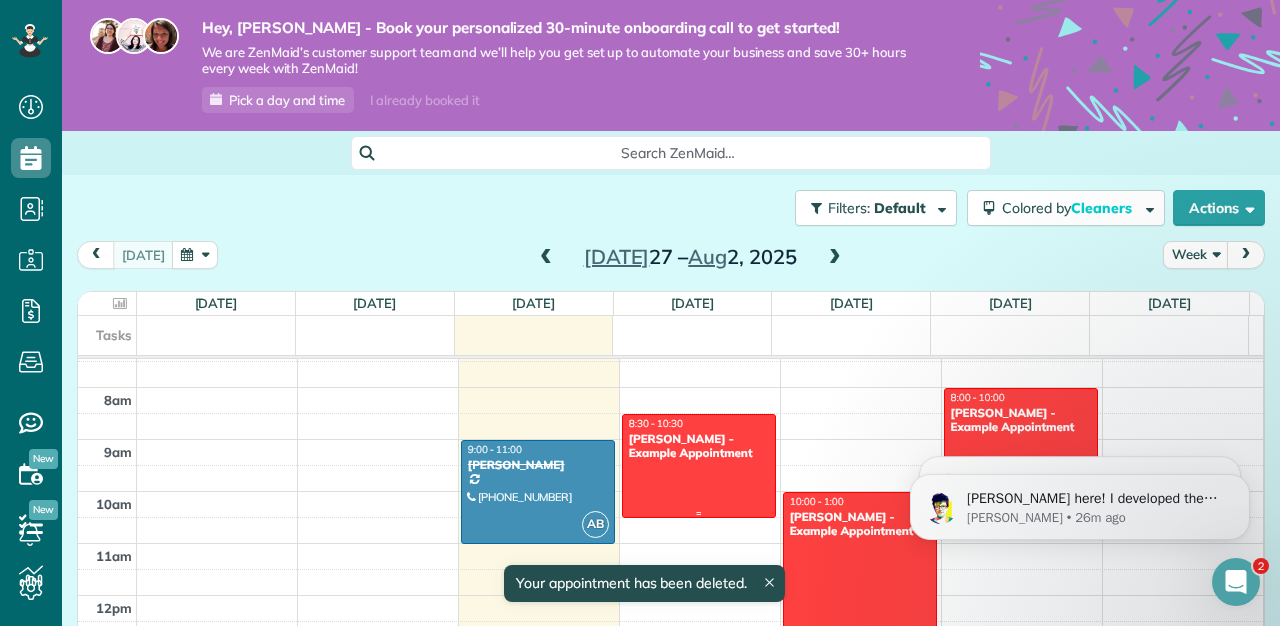 click on "[PERSON_NAME] - Example Appointment" at bounding box center [699, 446] 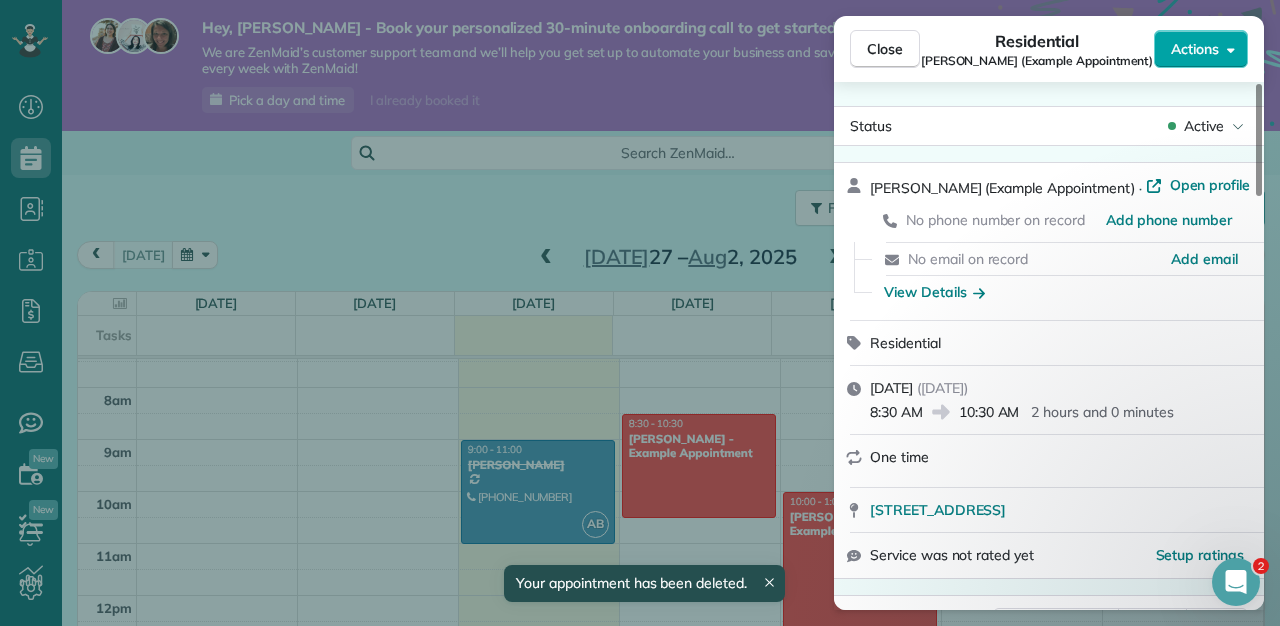 click on "Actions" at bounding box center (1195, 49) 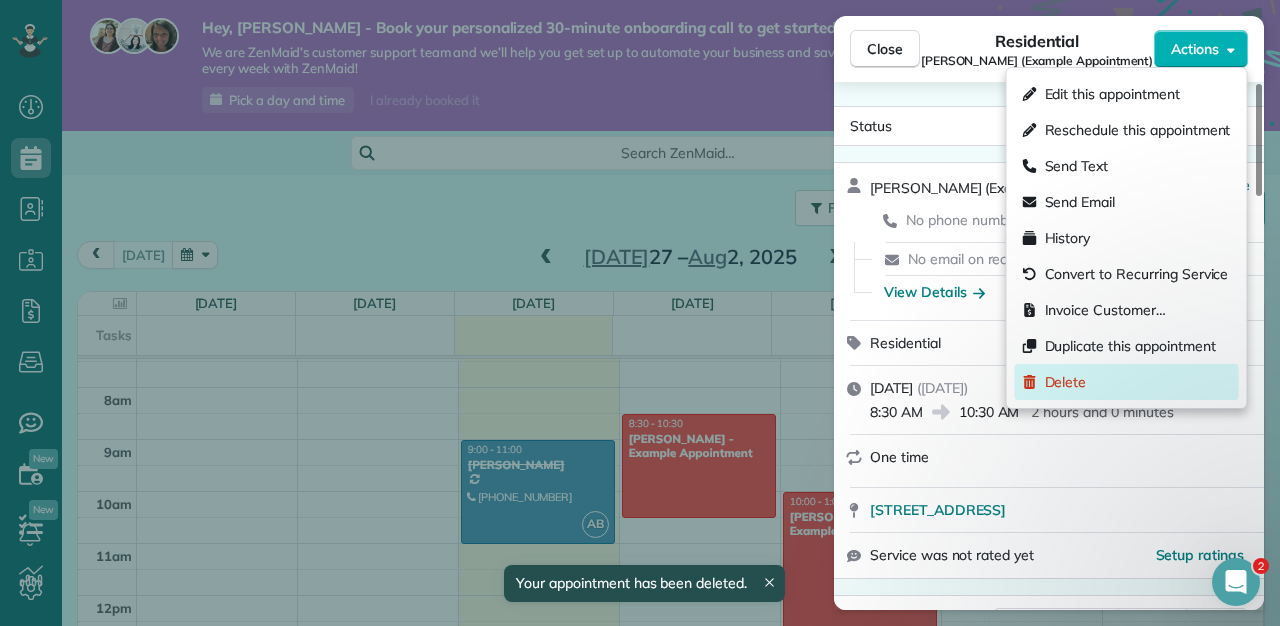 click on "Delete" at bounding box center (1127, 382) 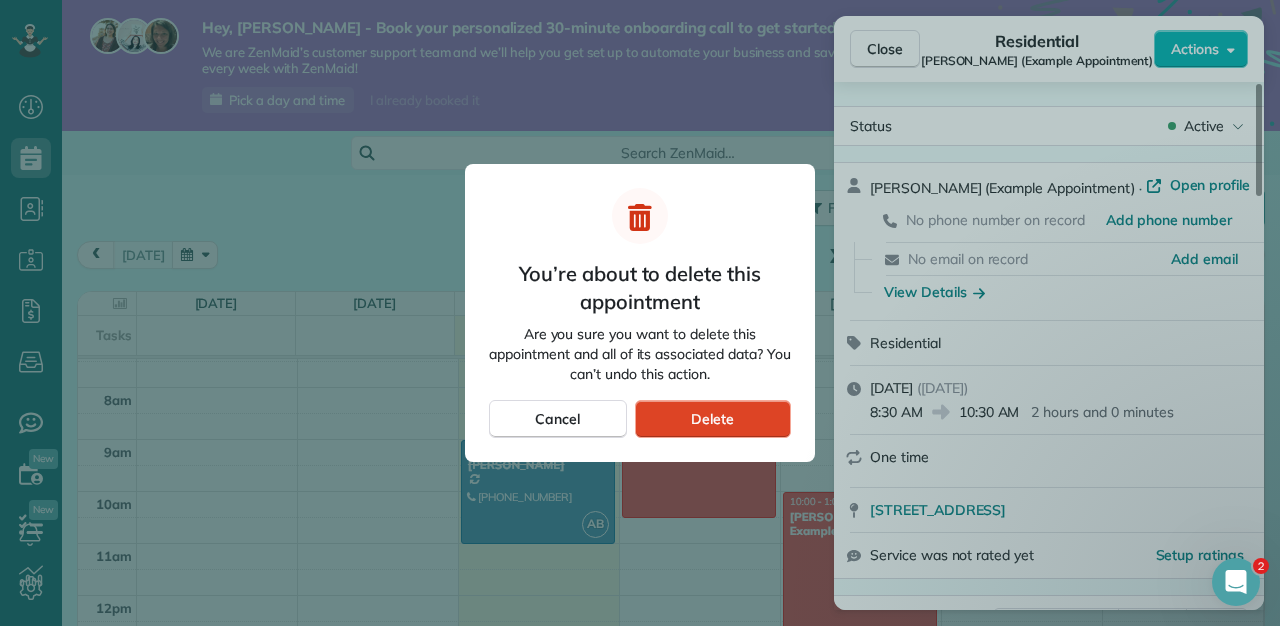 click on "Delete" at bounding box center [712, 419] 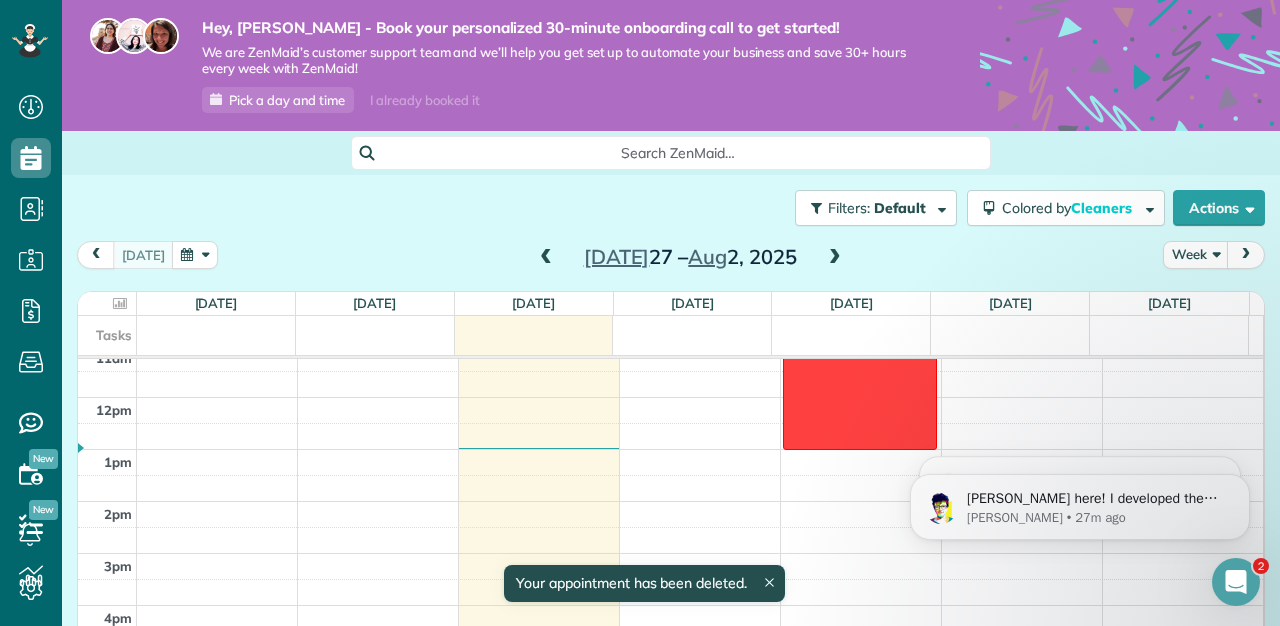 scroll, scrollTop: 595, scrollLeft: 0, axis: vertical 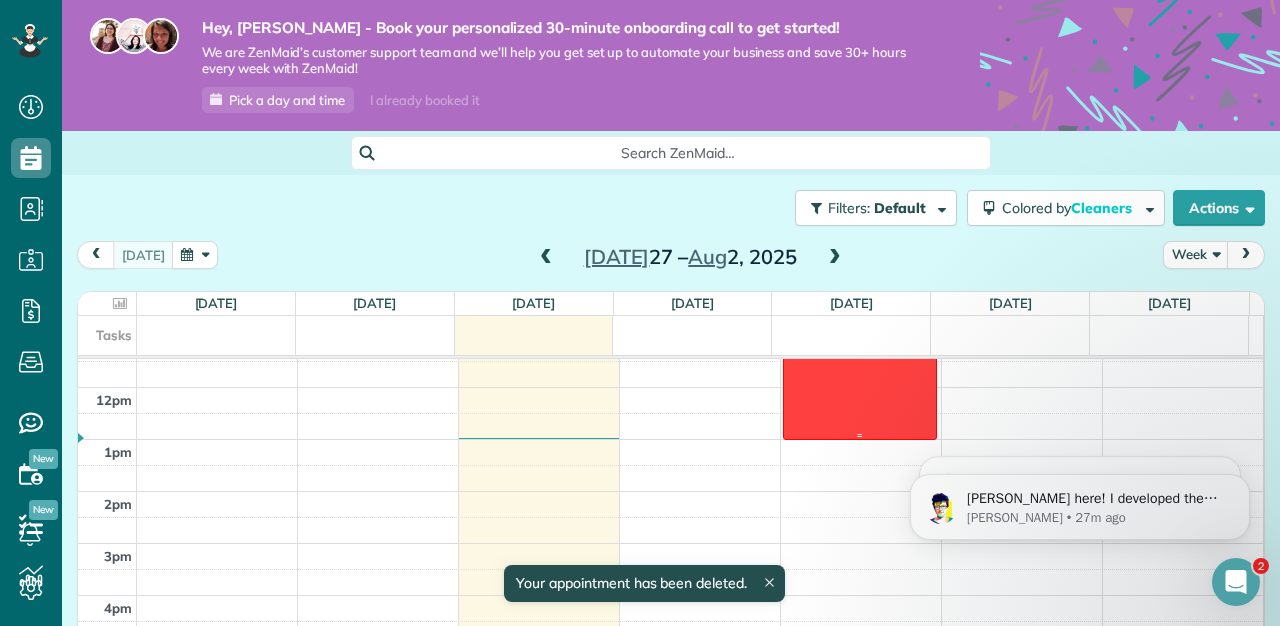 click at bounding box center (860, 362) 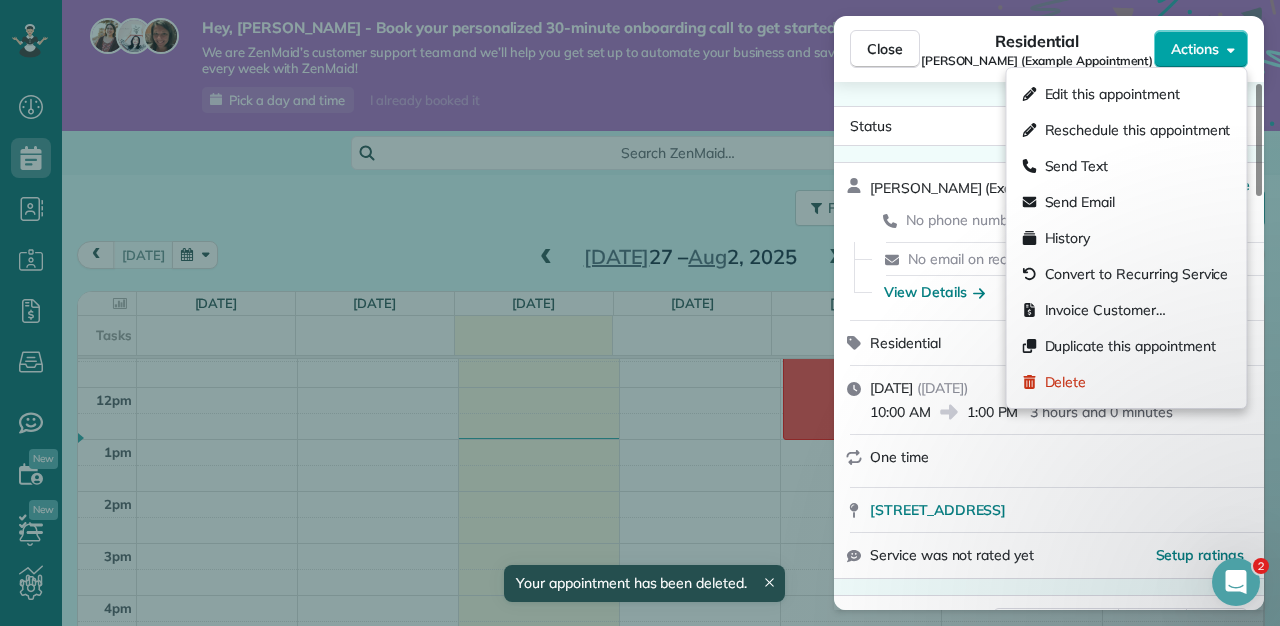 click 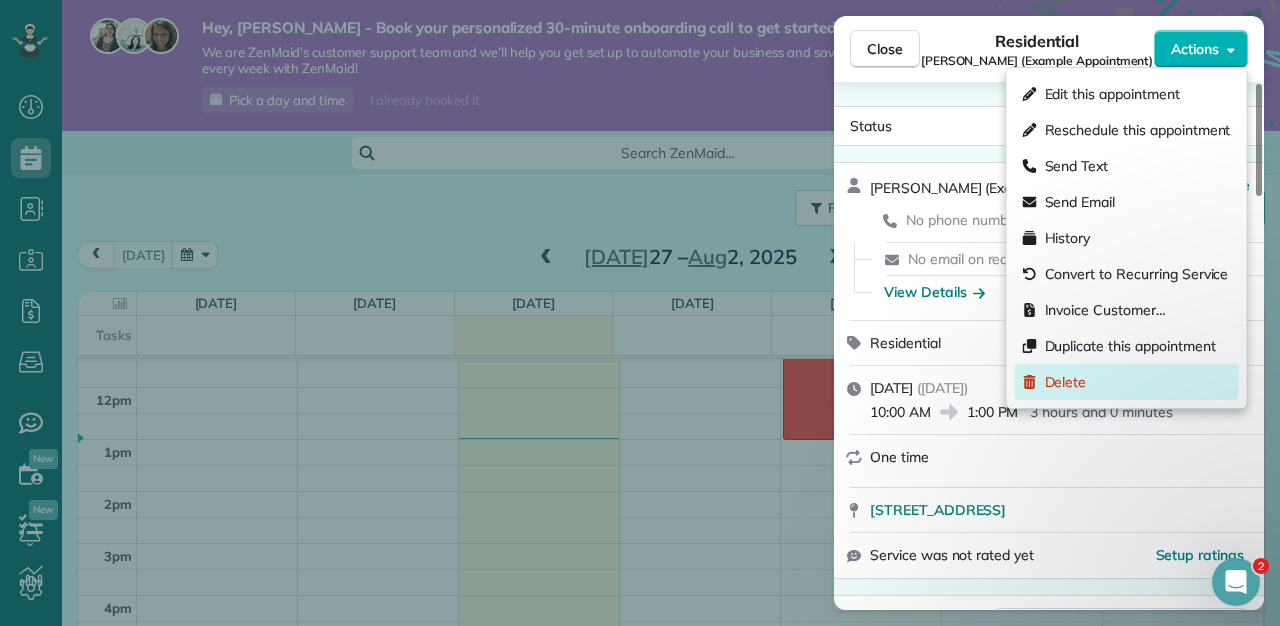 click on "Delete" at bounding box center (1066, 382) 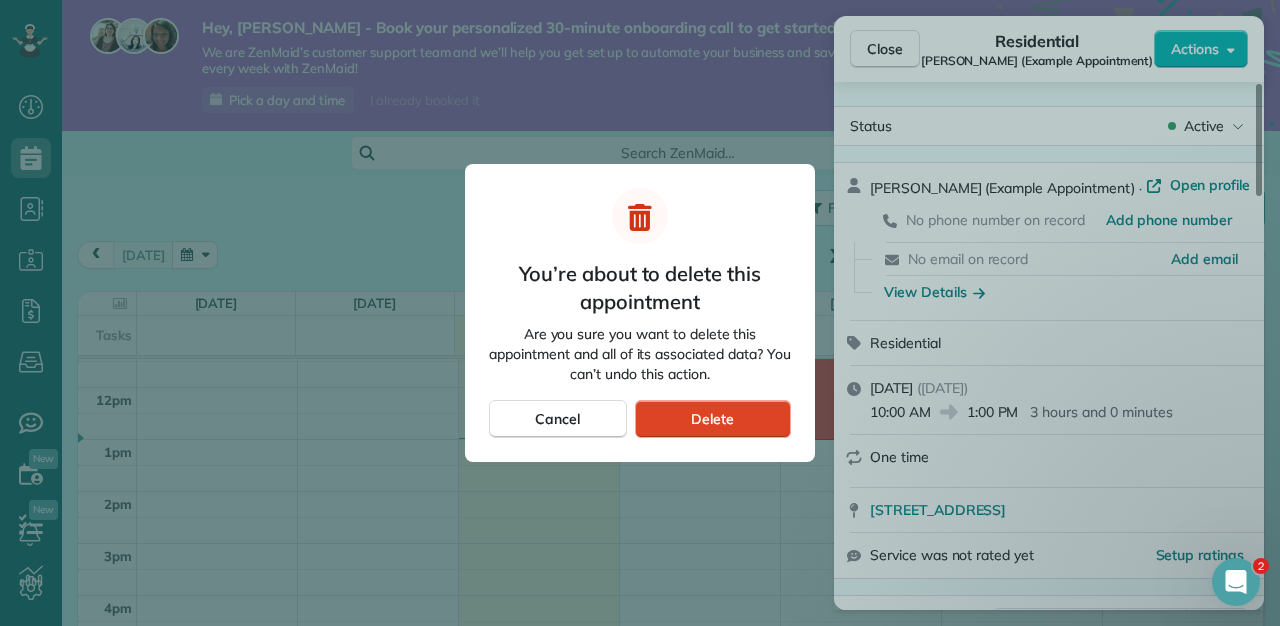 click on "Delete" at bounding box center (712, 419) 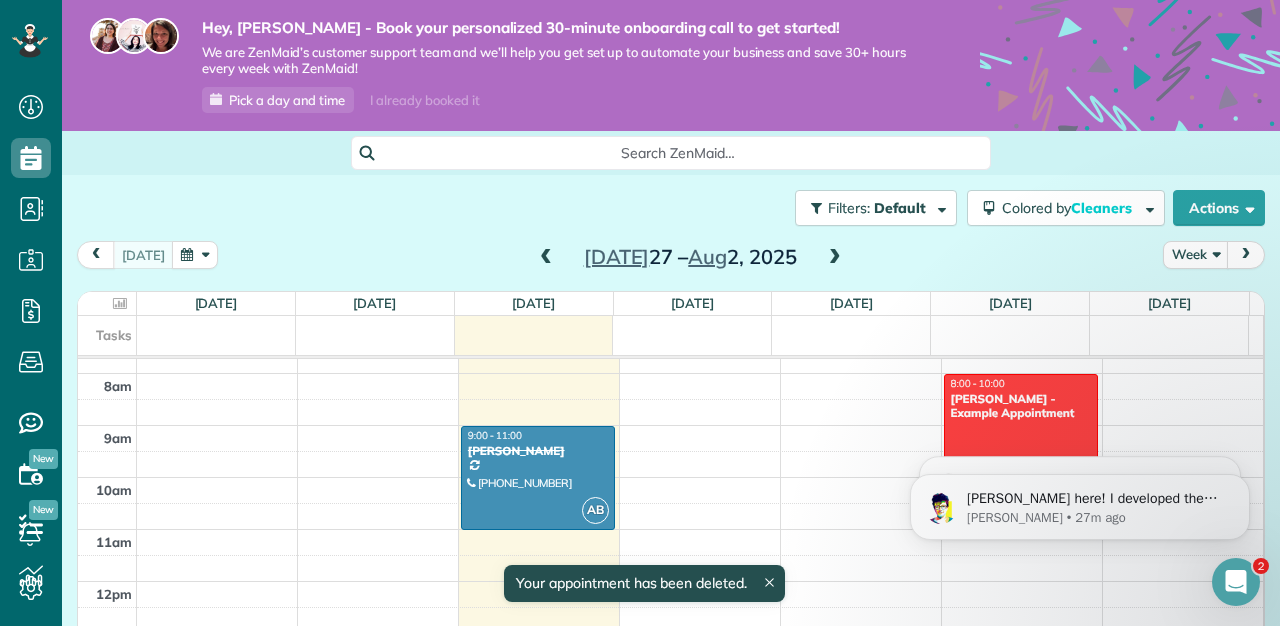 scroll, scrollTop: 415, scrollLeft: 0, axis: vertical 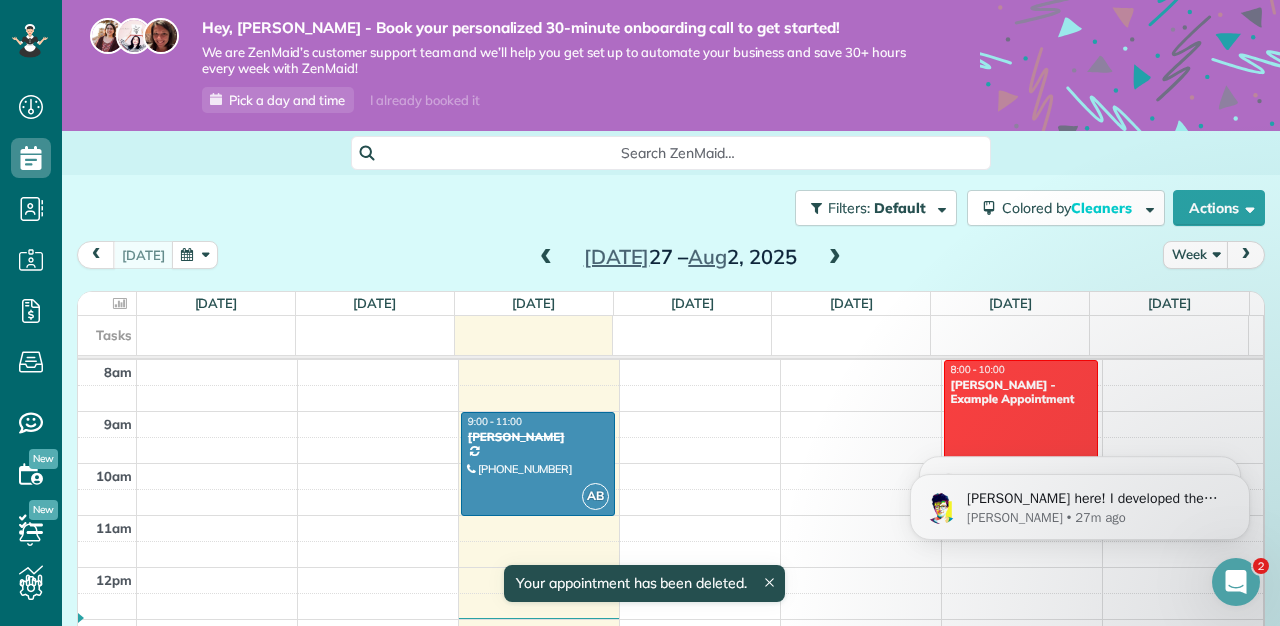 click on "[PERSON_NAME] here! I developed the software you're currently trialing (though I have help now!) How was your first day on ZenMaid?  Click reply below and let me and team know what you're looking for or what you need.  We're here to help! - [PERSON_NAME] CTO, [DOMAIN_NAME] Software PS Hit reply now - we want to hear from you :-) [PERSON_NAME] • 27m ago Run your business like a Pro, [PERSON_NAME] 9 steps • About 10 minutes" 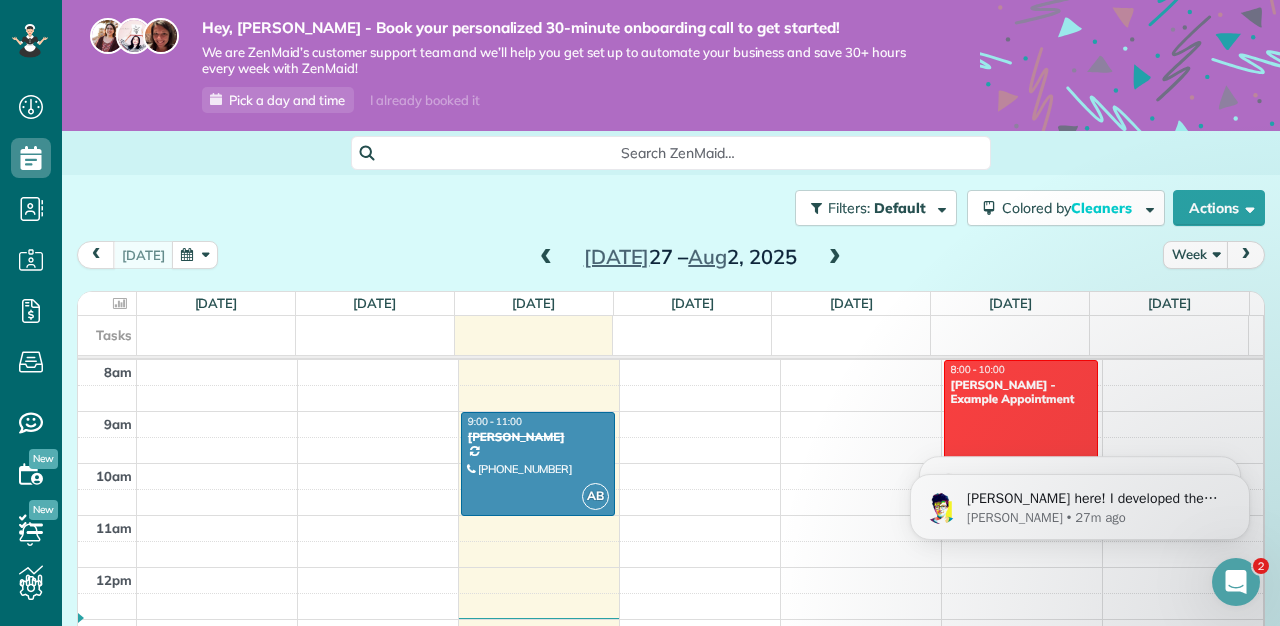click on "[PERSON_NAME] - Example Appointment" at bounding box center (1021, 392) 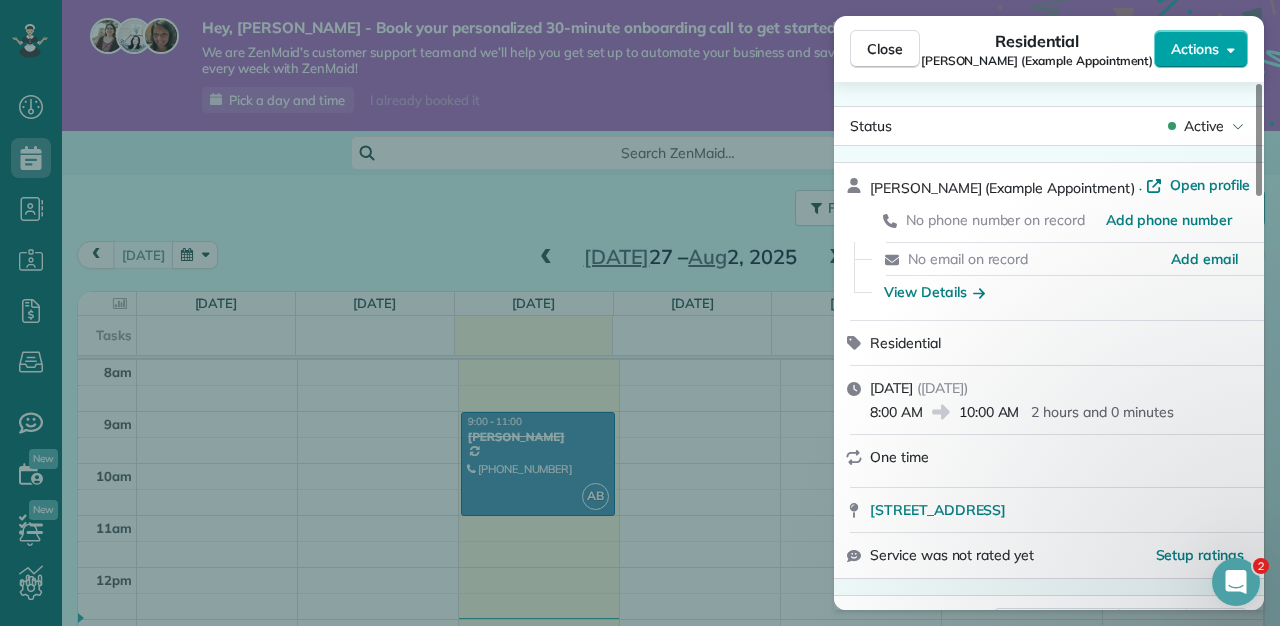 click on "Actions" at bounding box center (1201, 49) 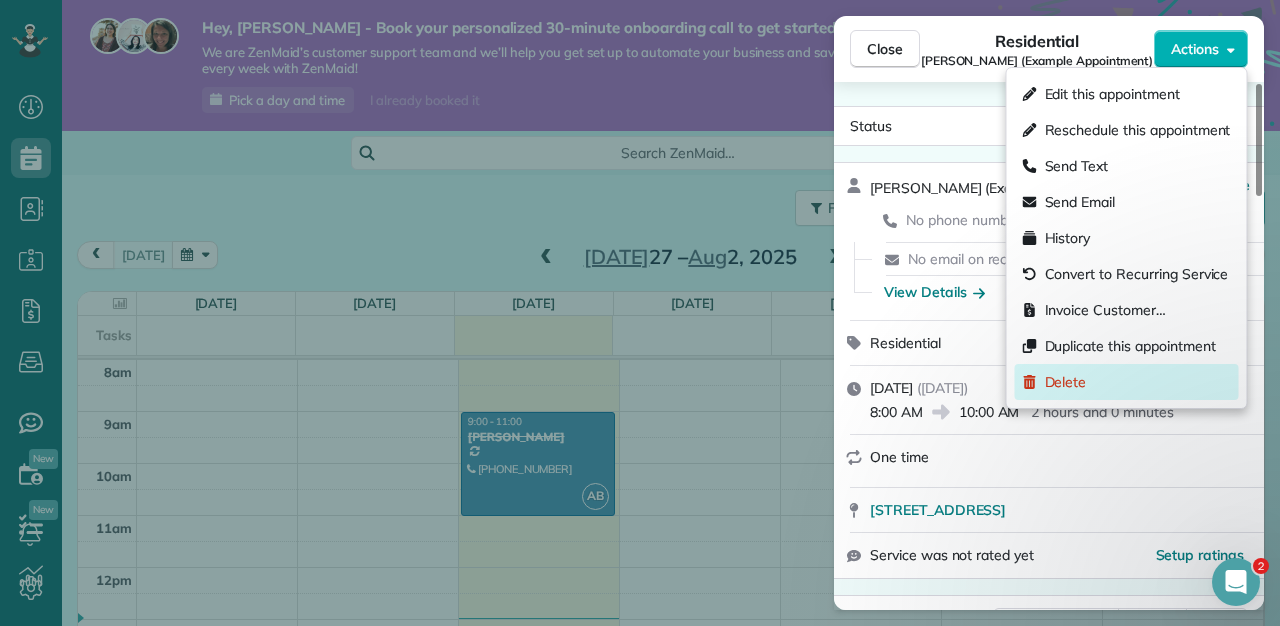 click on "Delete" at bounding box center (1066, 382) 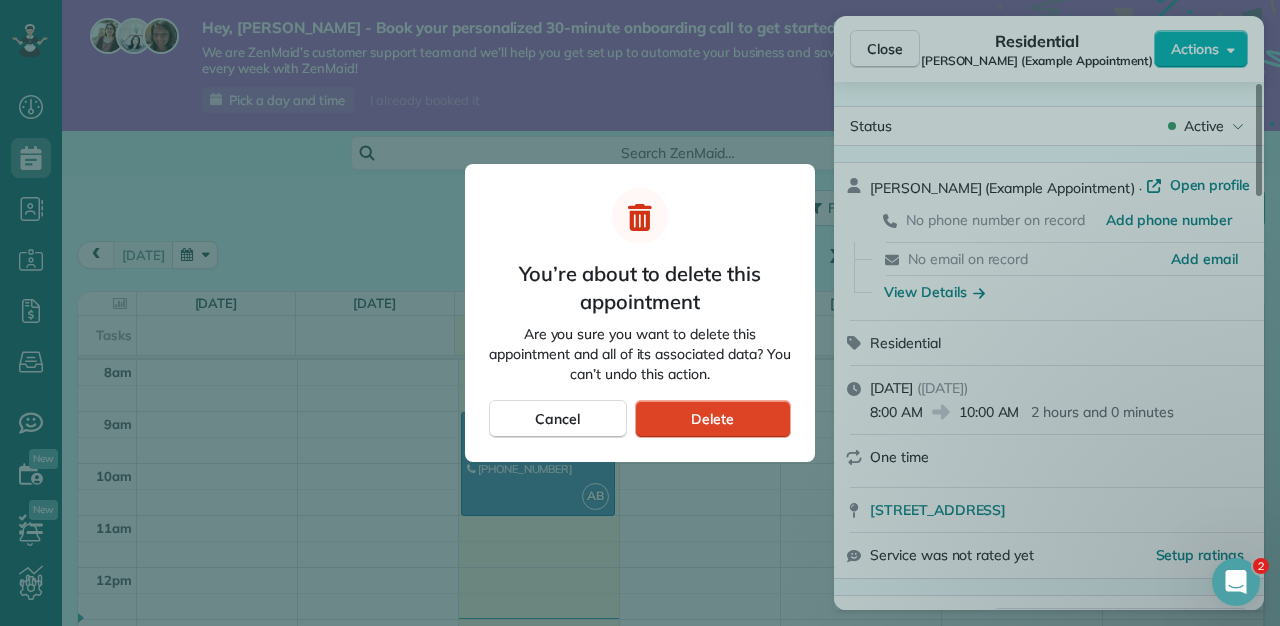 click on "Delete" at bounding box center [713, 419] 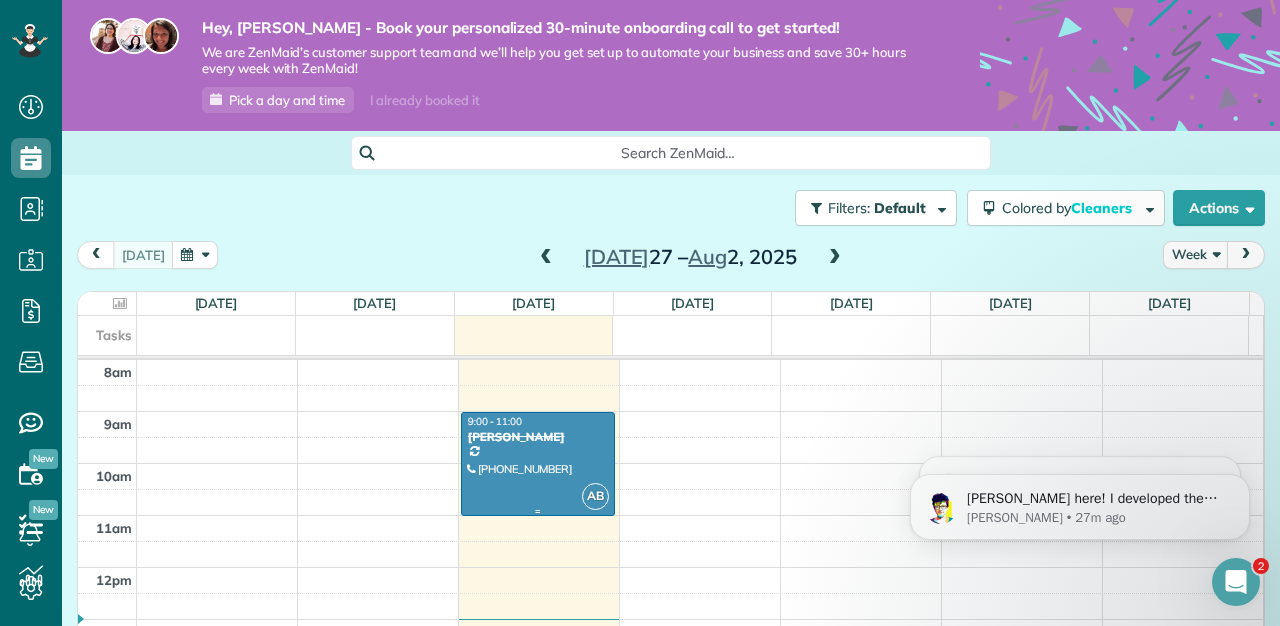 click at bounding box center [538, 464] 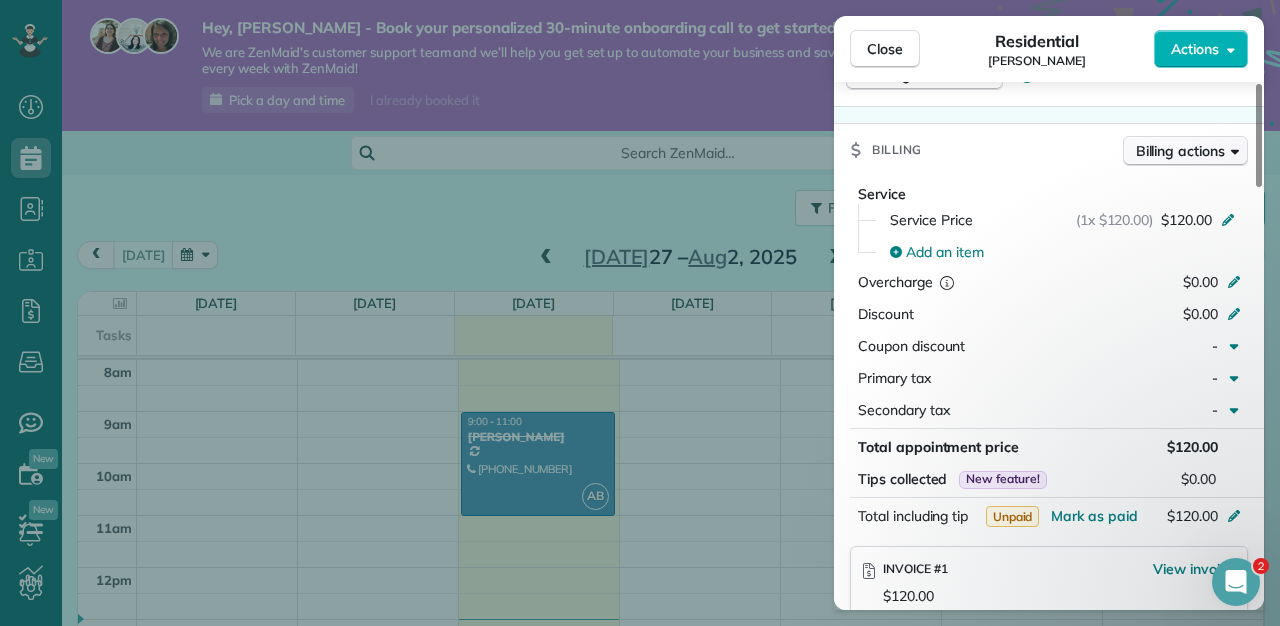 scroll, scrollTop: 842, scrollLeft: 0, axis: vertical 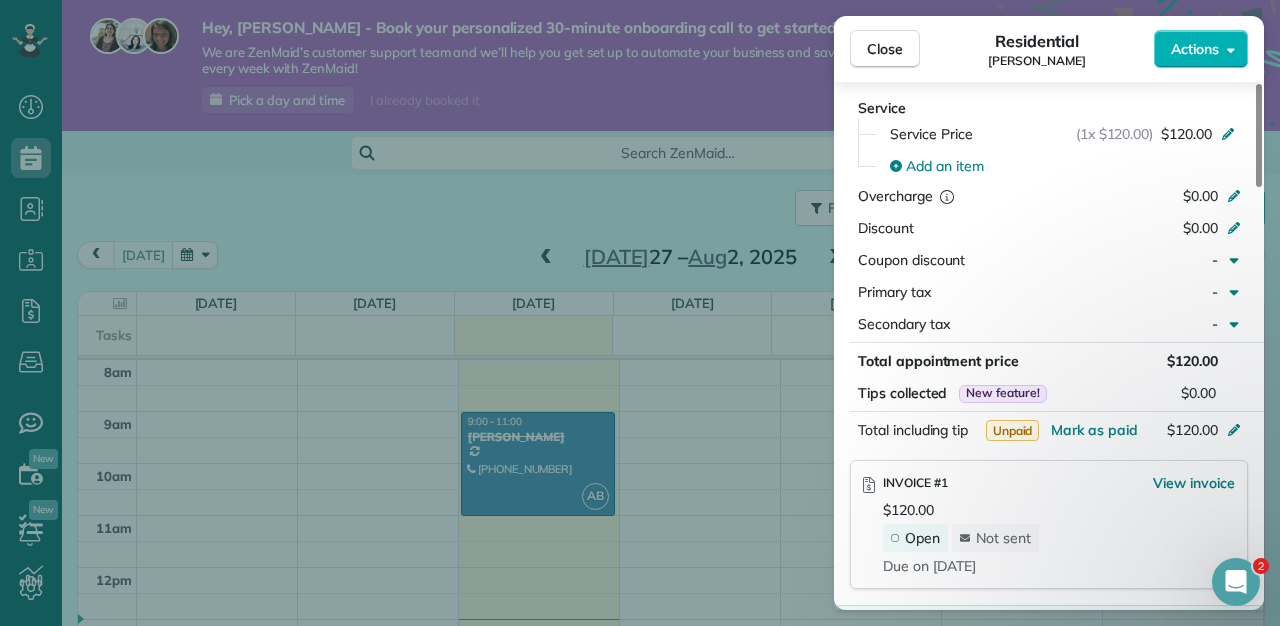 click on "Open" at bounding box center (915, 538) 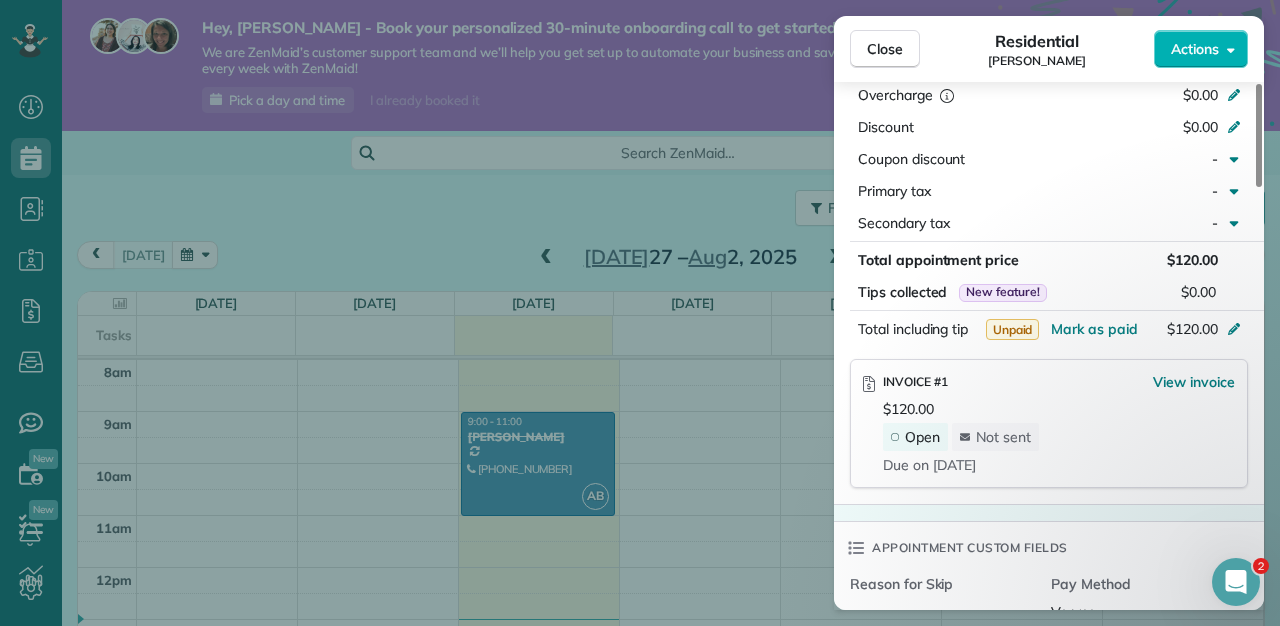 scroll, scrollTop: 1026, scrollLeft: 0, axis: vertical 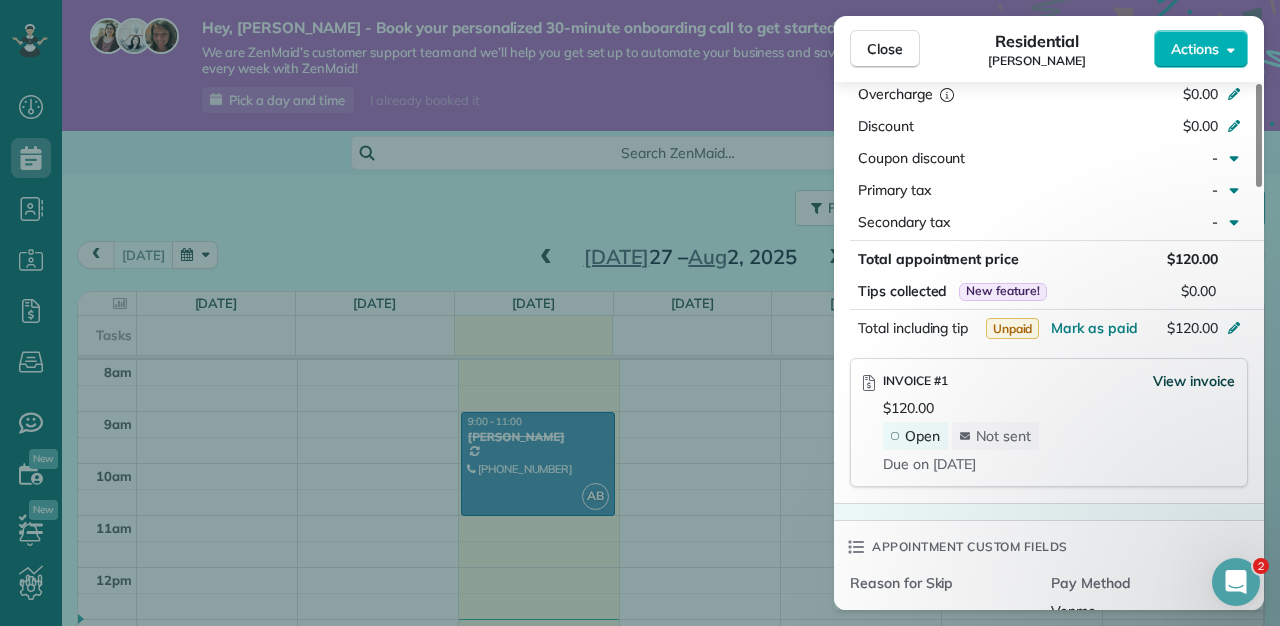 click on "View invoice" at bounding box center [1194, 381] 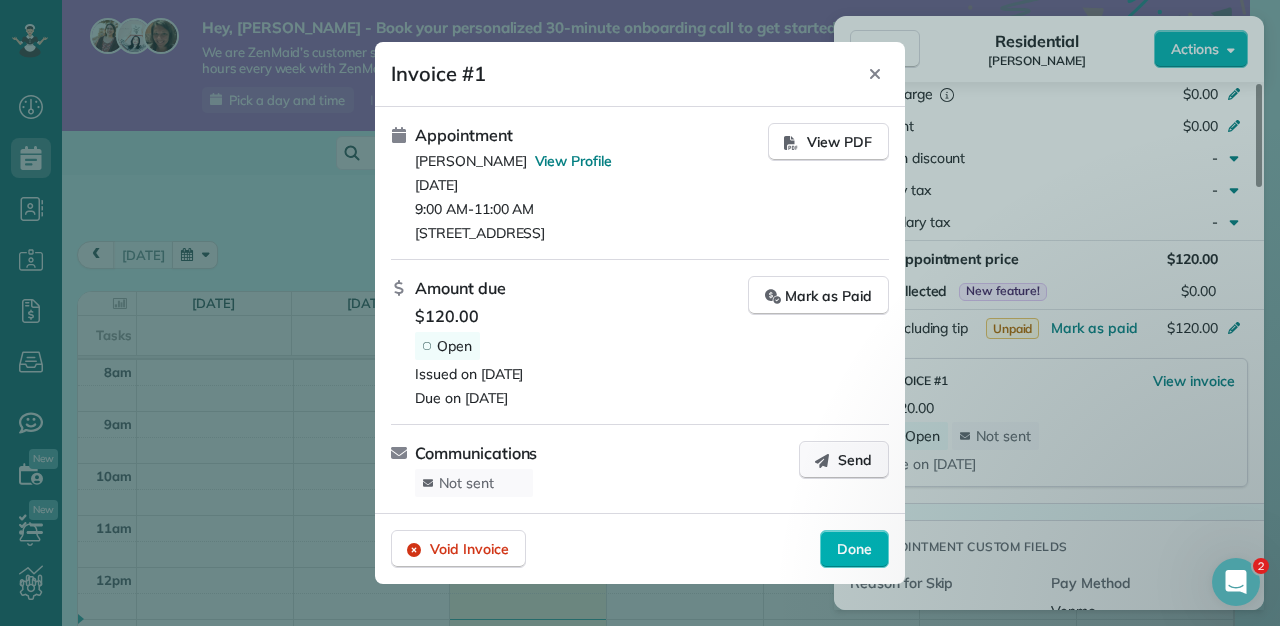 click on "Send" at bounding box center (855, 460) 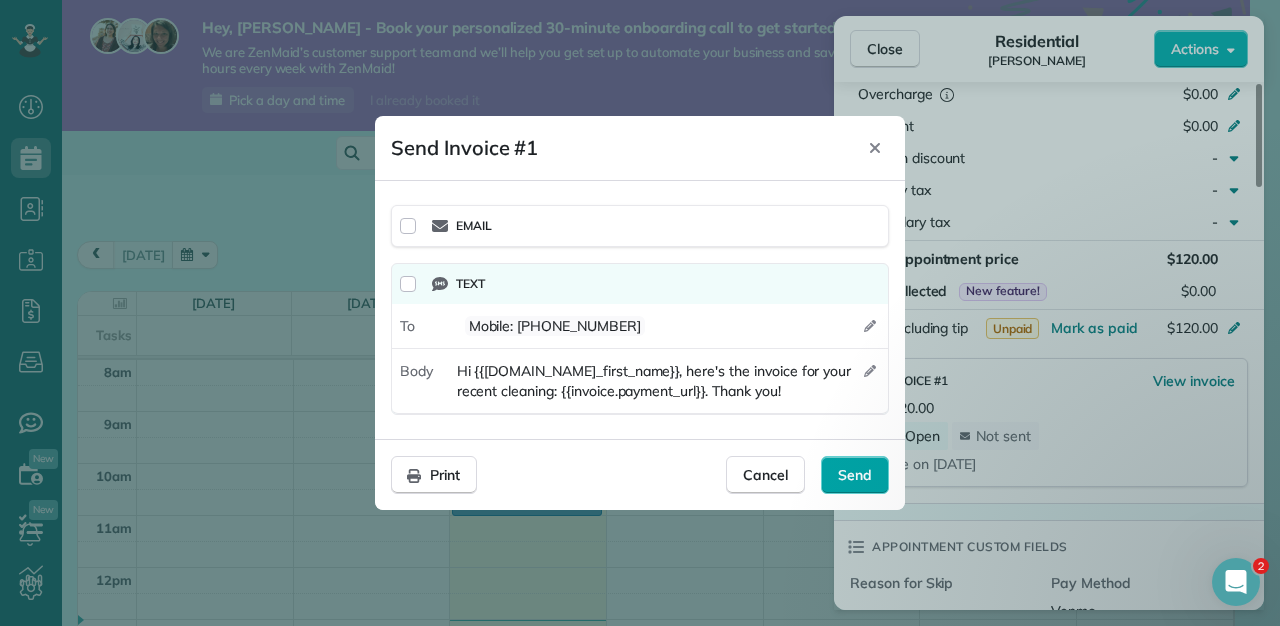 click on "Send" at bounding box center (855, 475) 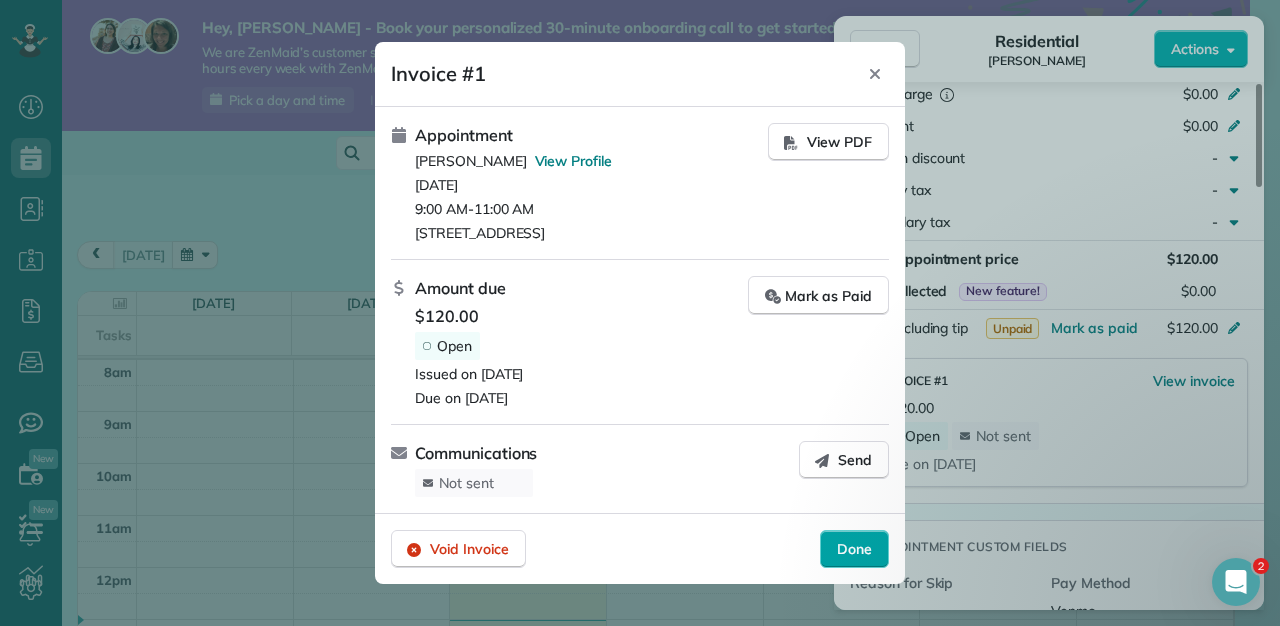 click on "Done" at bounding box center (854, 549) 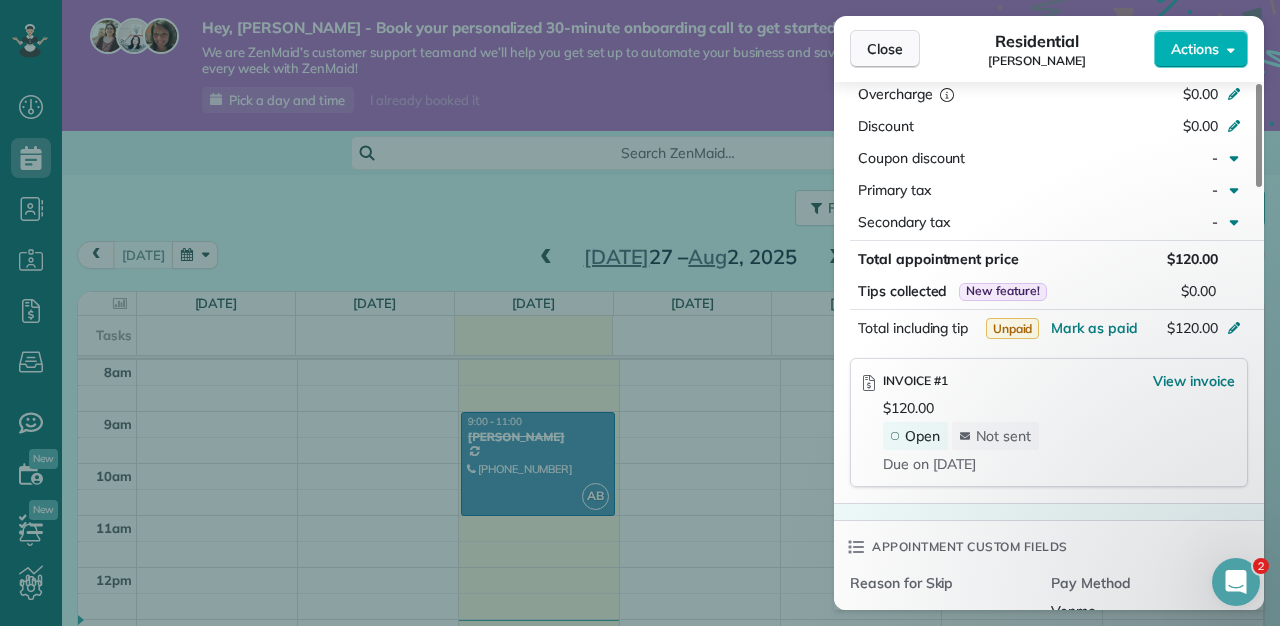 click on "Close" at bounding box center (885, 49) 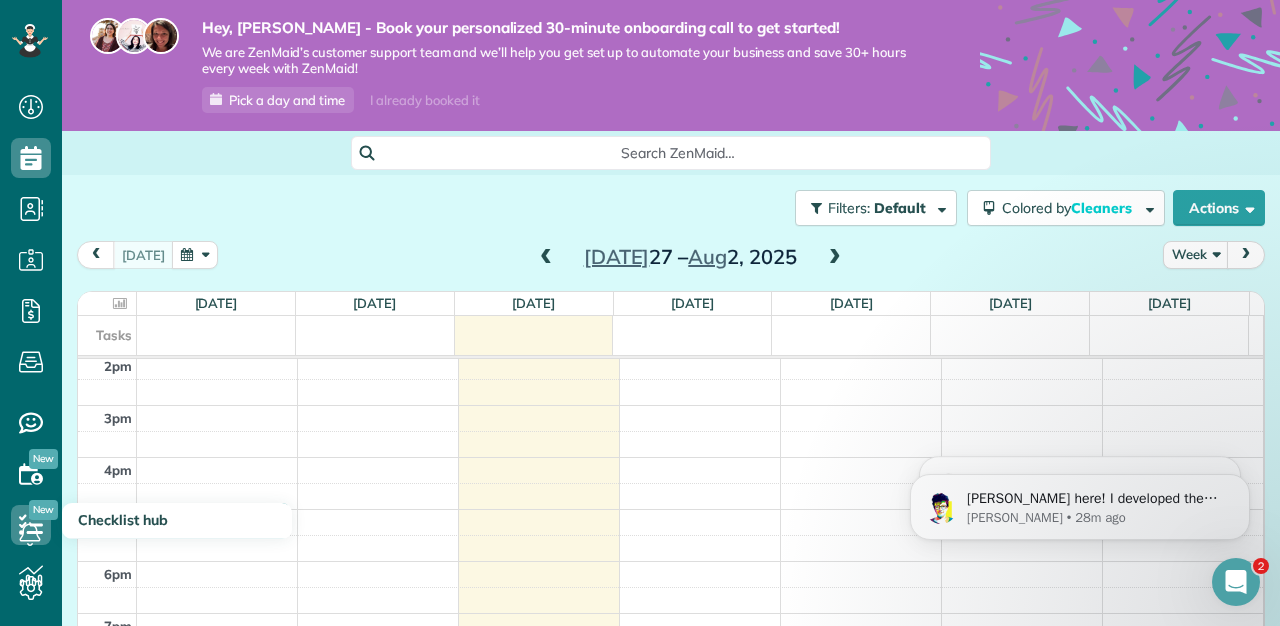 scroll, scrollTop: 761, scrollLeft: 0, axis: vertical 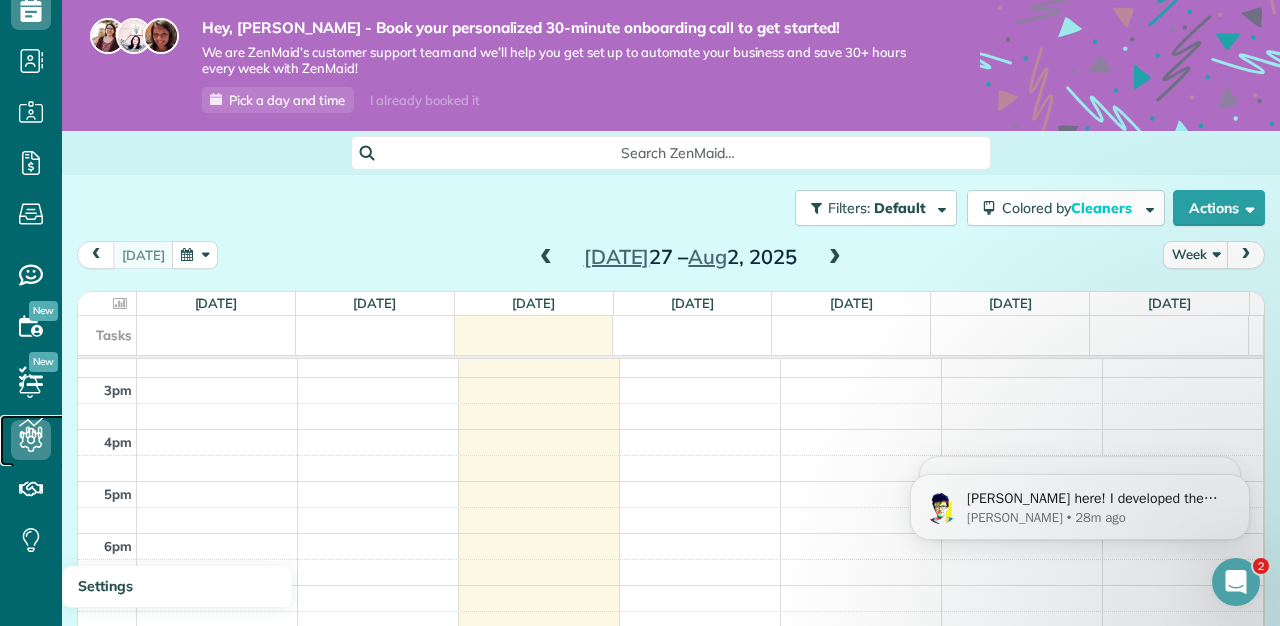 click 